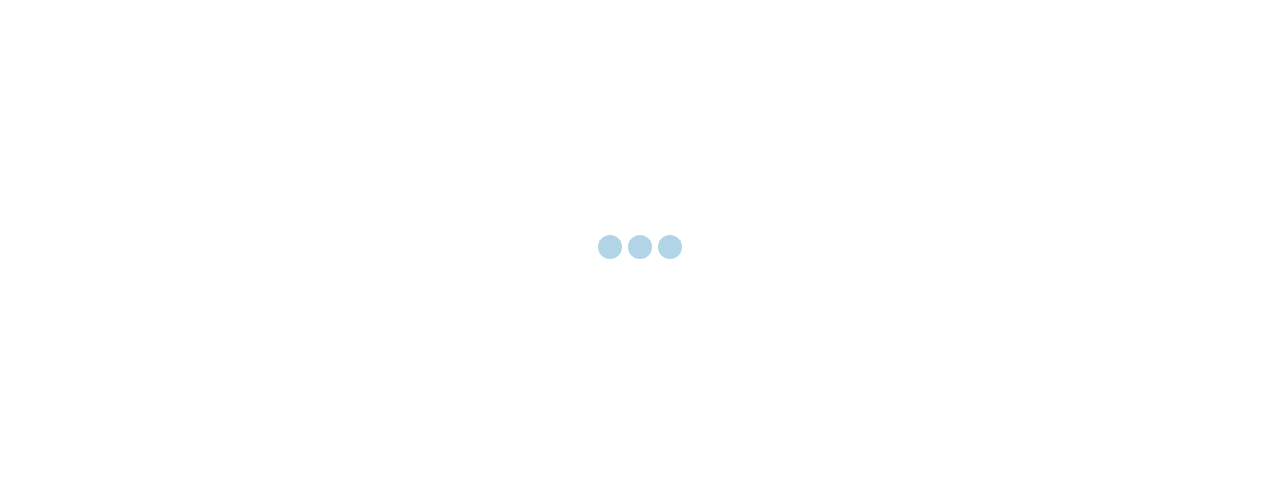 scroll, scrollTop: 0, scrollLeft: 0, axis: both 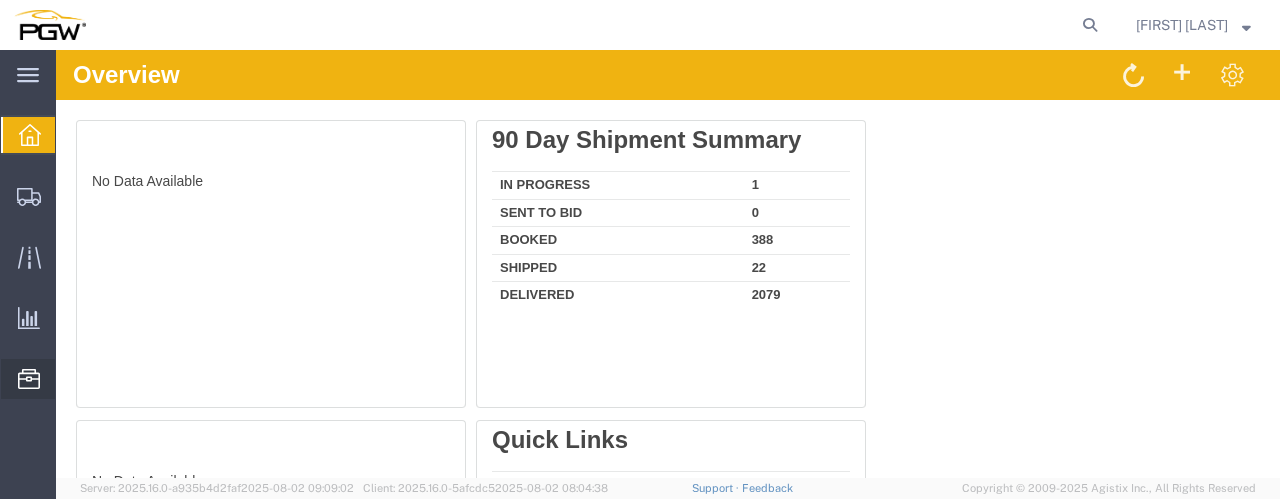 click on "Location Appointment" 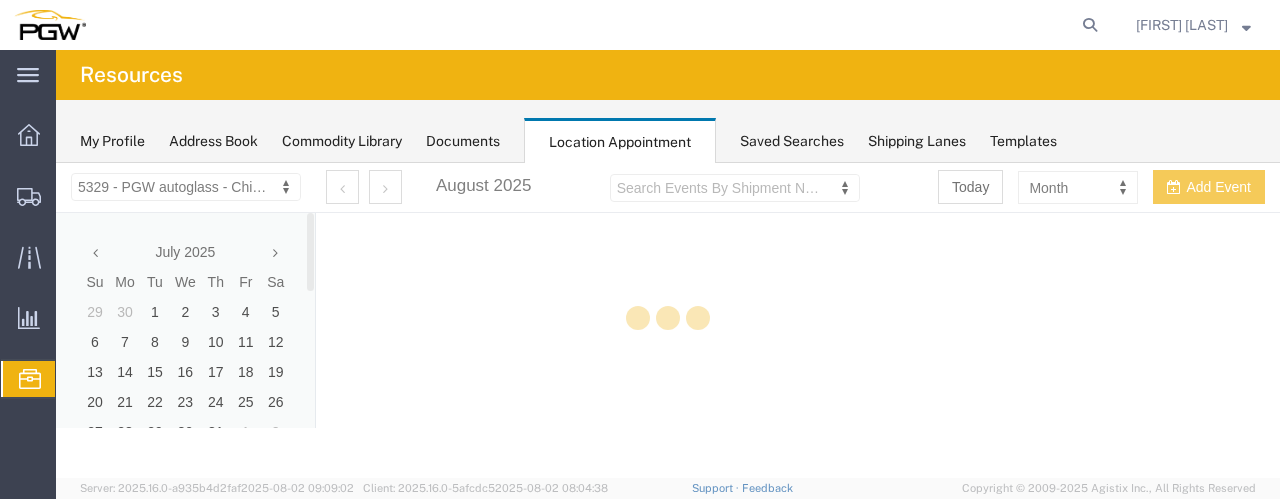 scroll, scrollTop: 0, scrollLeft: 0, axis: both 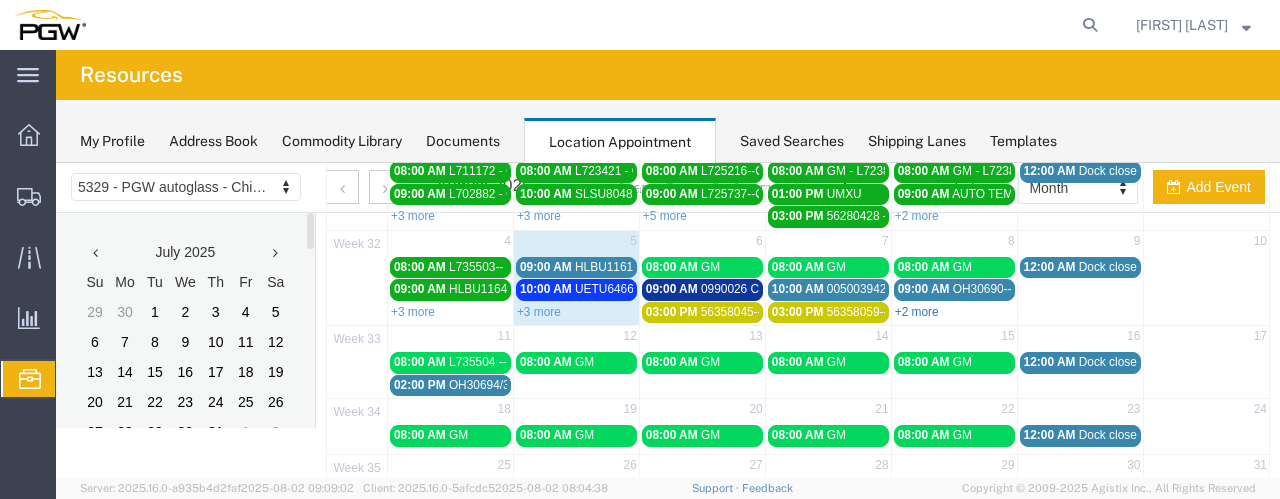 click on "+2 more" at bounding box center (917, 312) 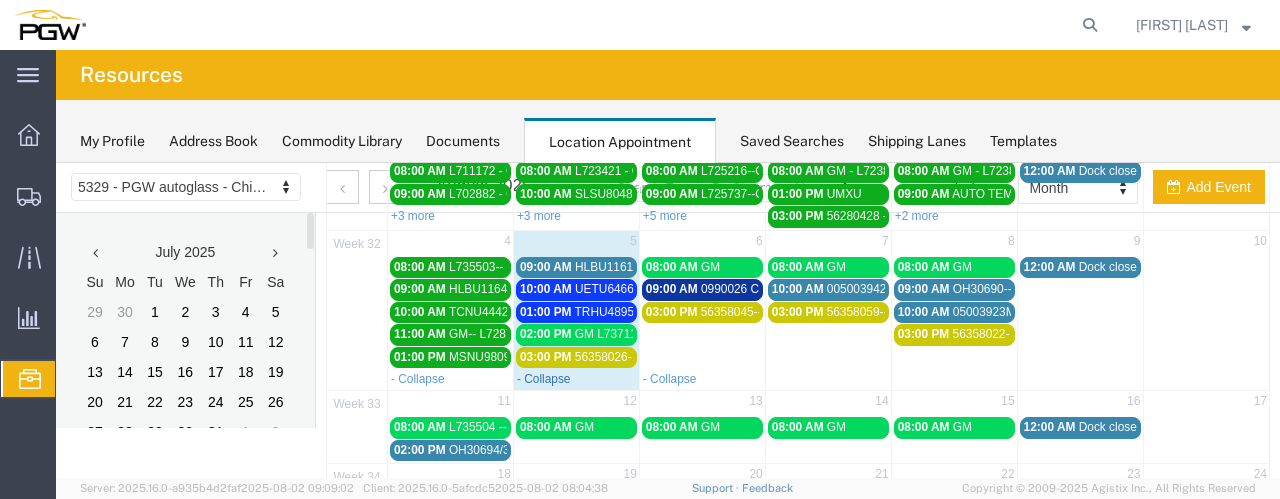 click on "- Collapse" at bounding box center (544, 379) 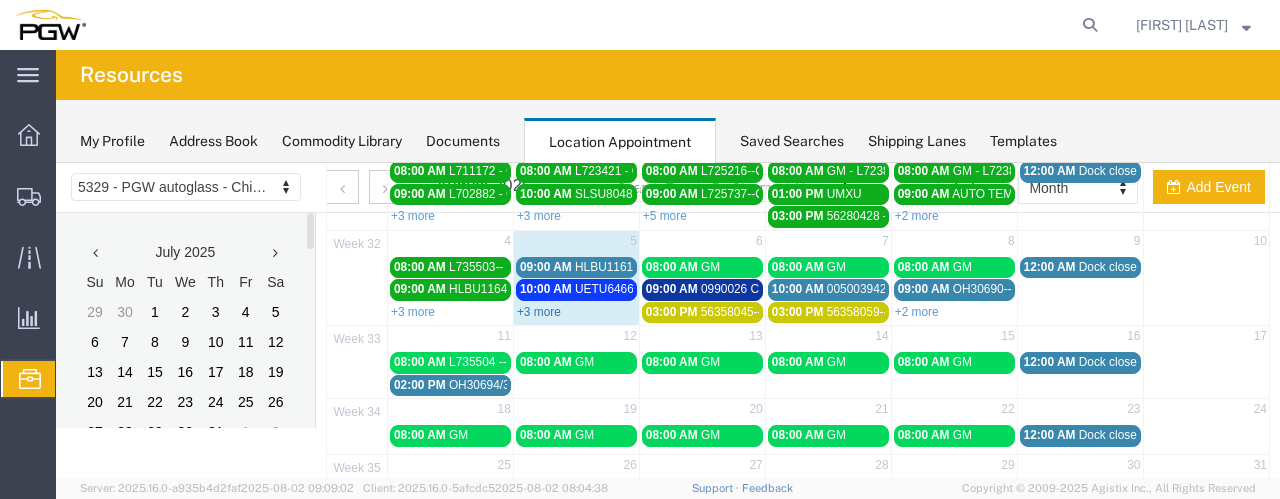 click on "+3 more" at bounding box center [539, 312] 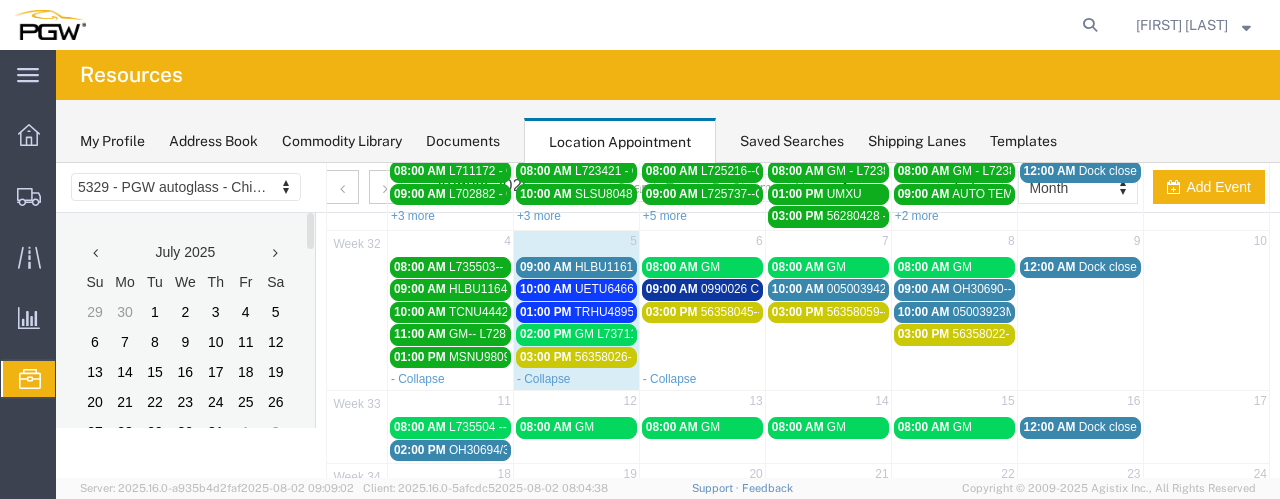 click on "HLBU1161093--XYG" at bounding box center [630, 267] 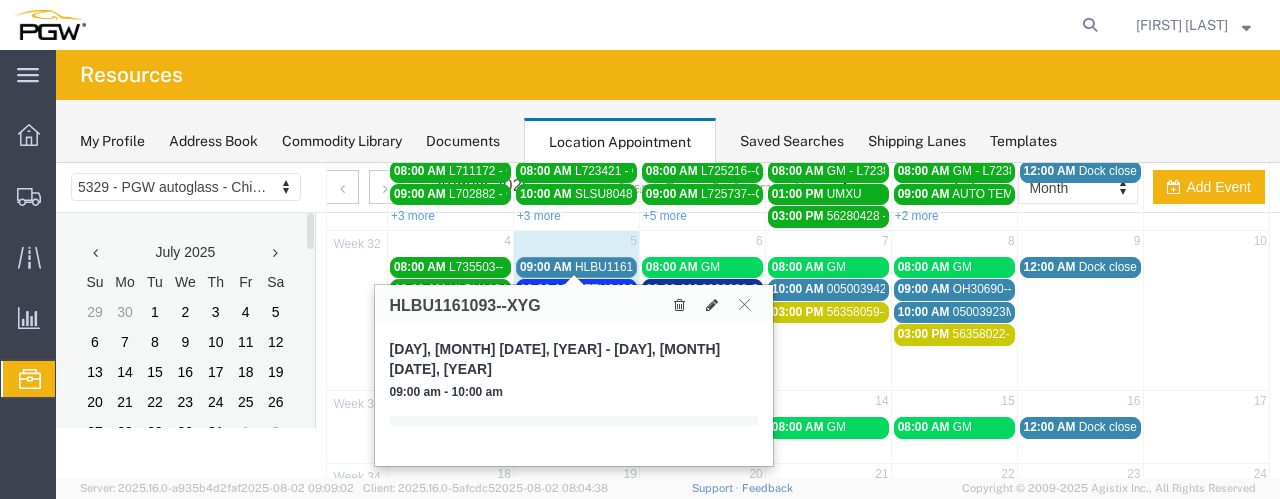 click on "HLBU1161093--XYG" at bounding box center (630, 267) 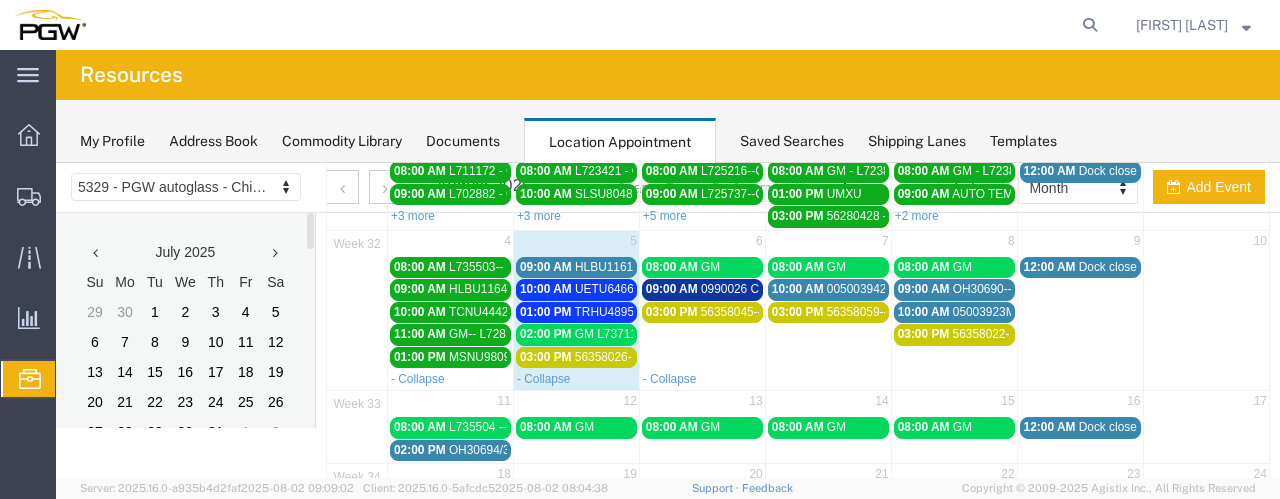 click on "10:00 AM   [CONSIGNMENT]-- XYG" at bounding box center (576, 289) 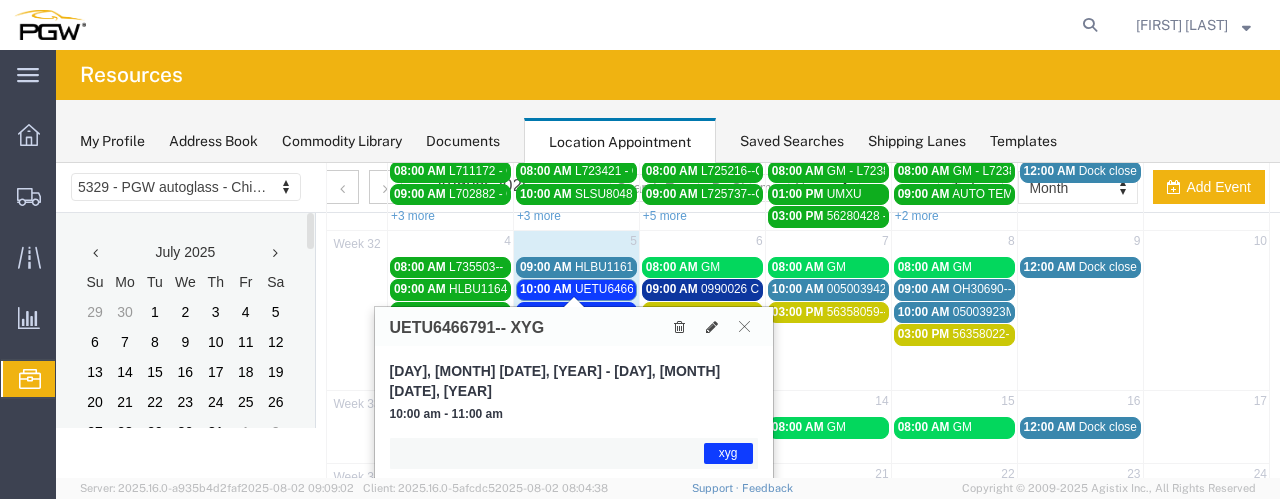 click on "10:00 AM   [CONSIGNMENT]-- XYG" at bounding box center [576, 289] 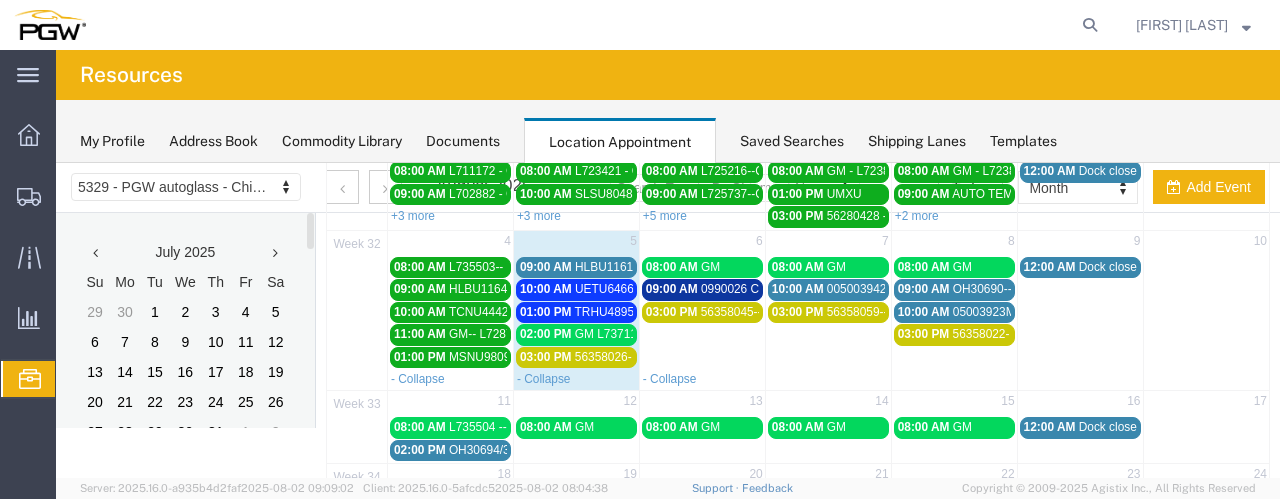 click on "01:00 PM" at bounding box center [546, 312] 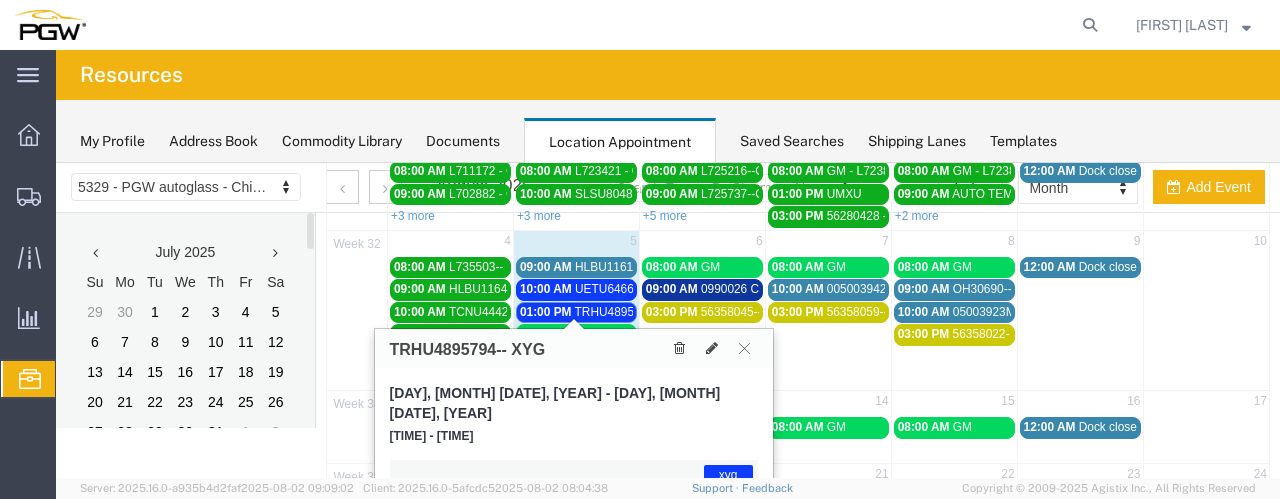 click on "01:00 PM" at bounding box center (546, 312) 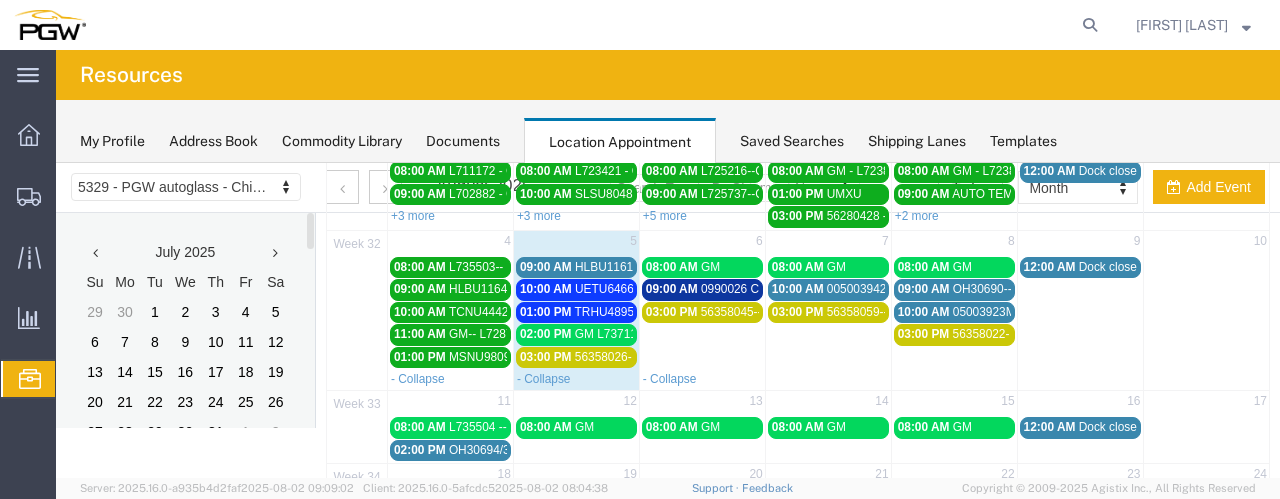 click on "02:00 PM" at bounding box center (546, 334) 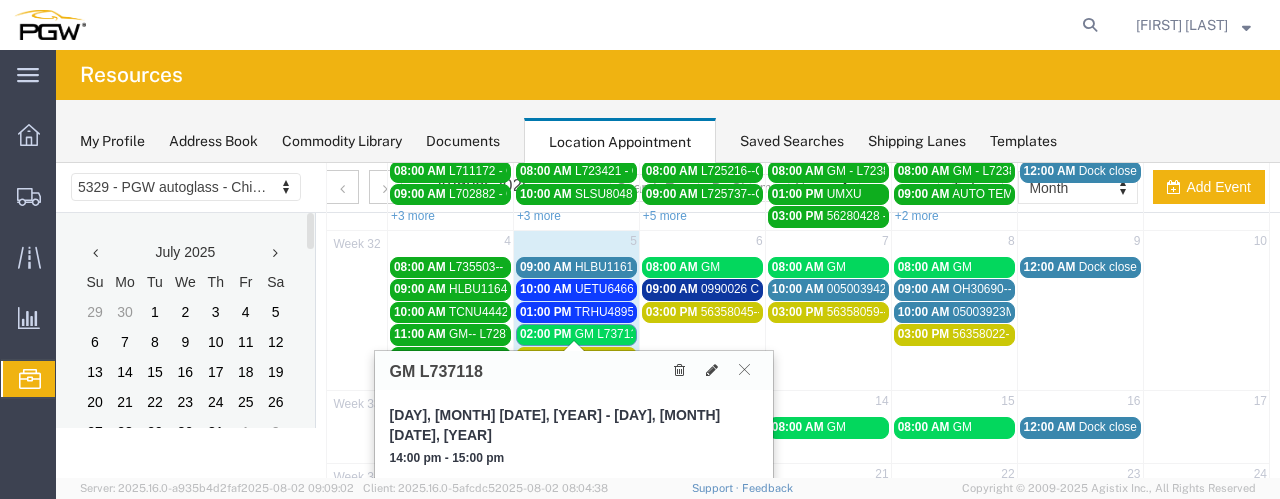 click on "02:00 PM" at bounding box center [546, 334] 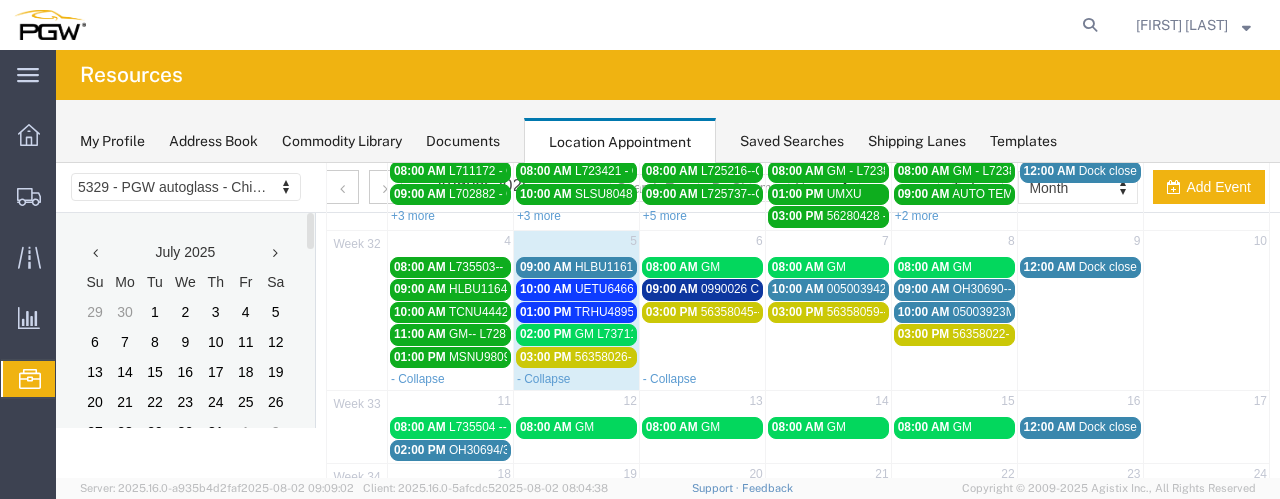 click on "03:00 PM" at bounding box center [546, 357] 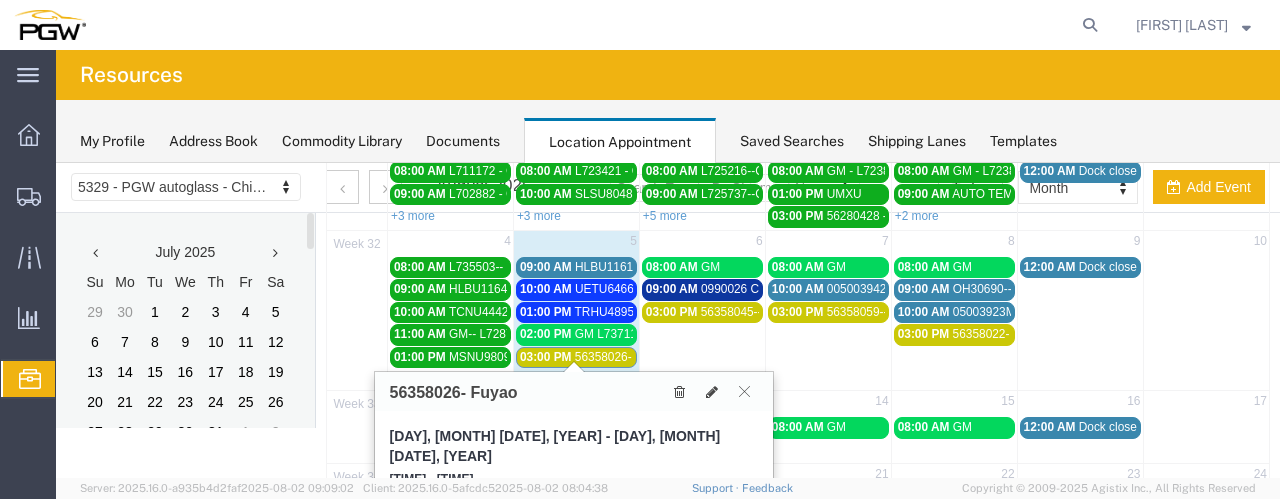 click on "03:00 PM" at bounding box center (546, 357) 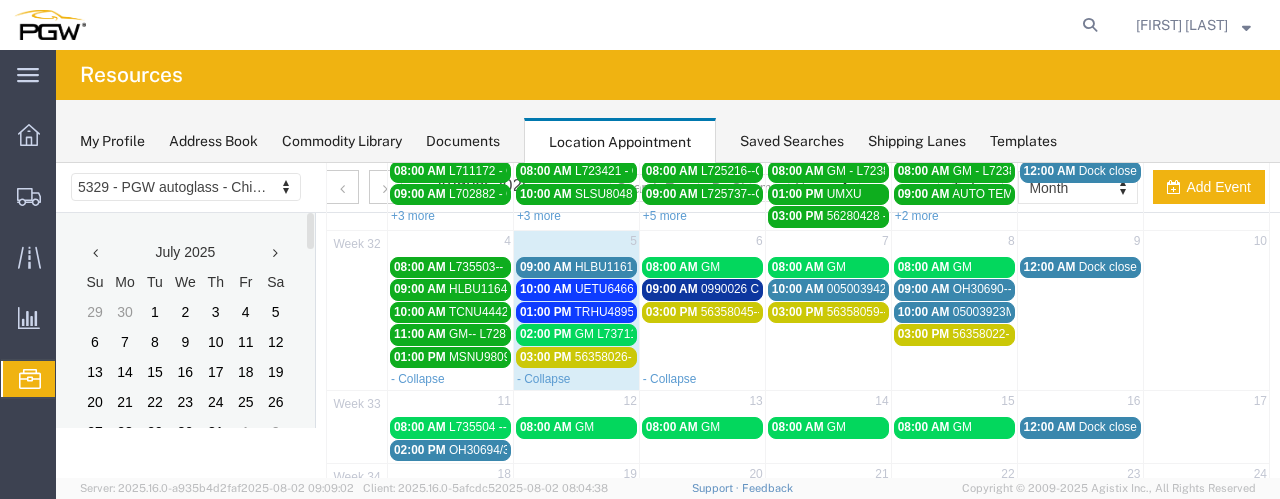 click on "02:00 PM   GM  L737118" at bounding box center [576, 334] 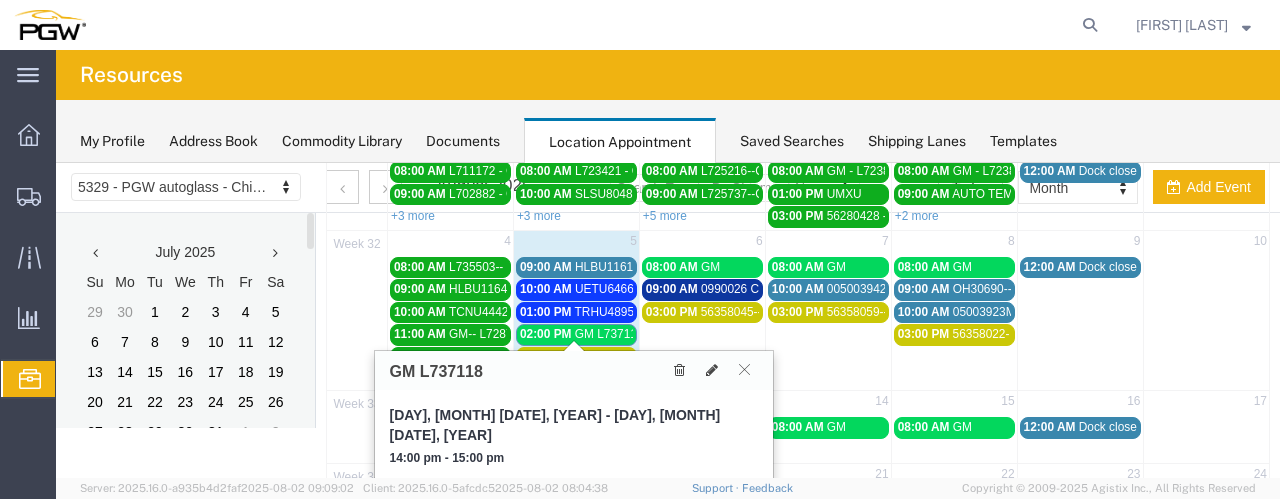 click on "02:00 PM   GM  L737118" at bounding box center [576, 334] 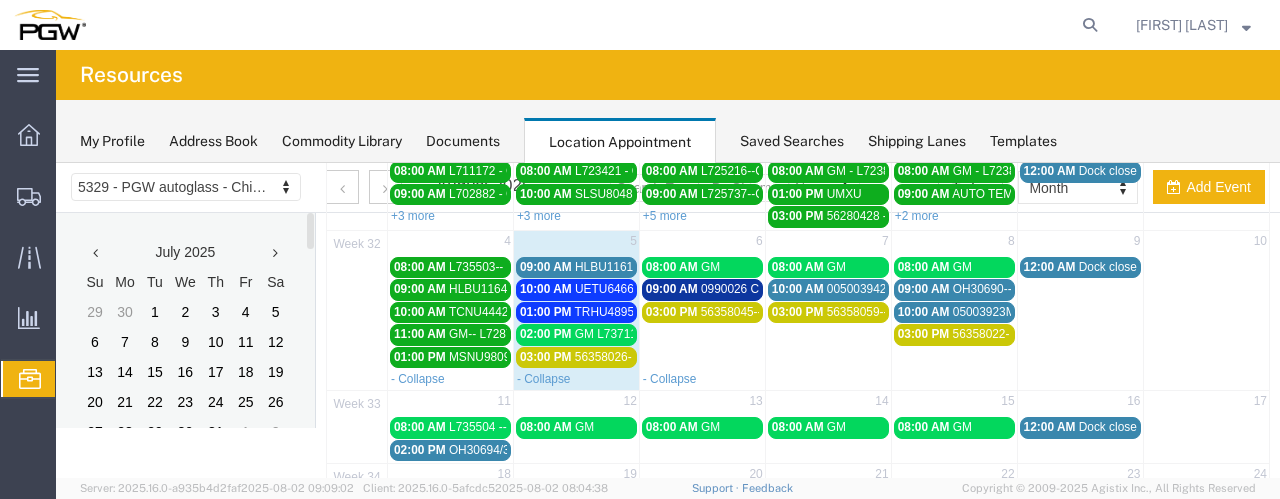 click on "03:00 PM   56358026- Fuyao" at bounding box center (576, 357) 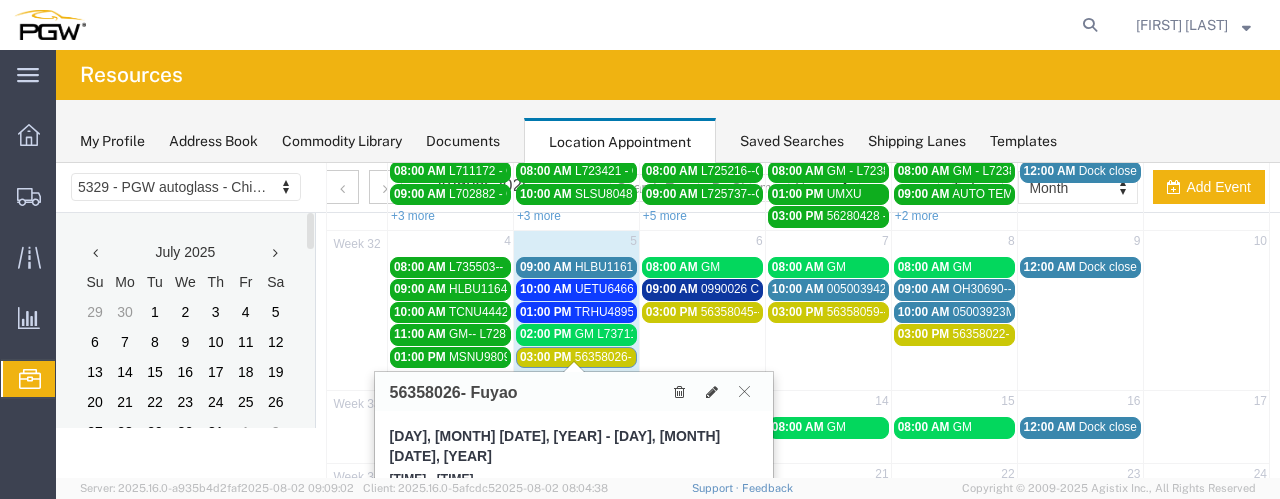 drag, startPoint x: 1266, startPoint y: 369, endPoint x: 1277, endPoint y: 410, distance: 42.44997 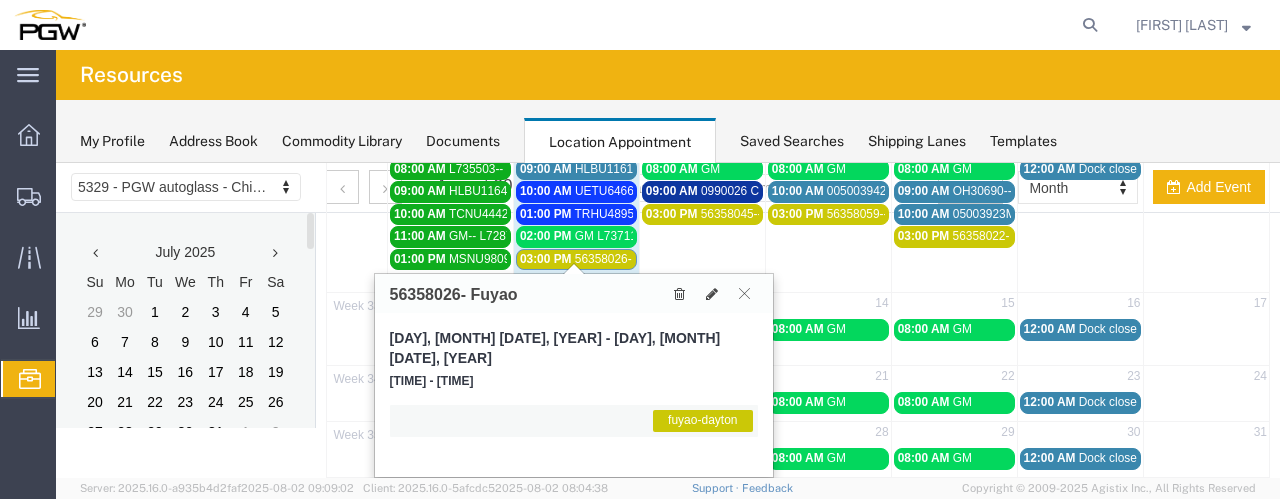 scroll, scrollTop: 258, scrollLeft: 0, axis: vertical 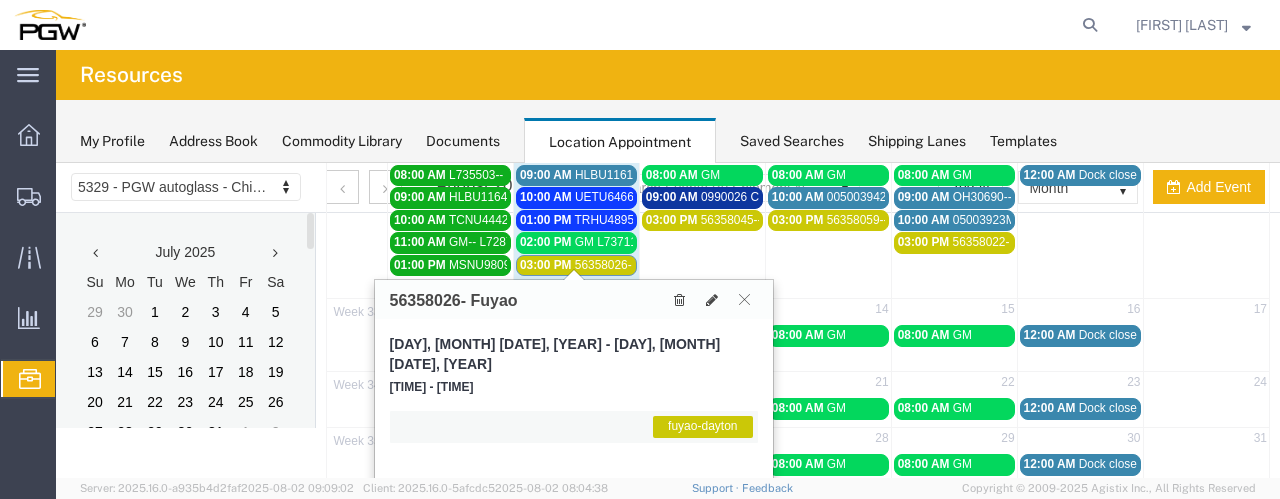 click at bounding box center [1206, 219] 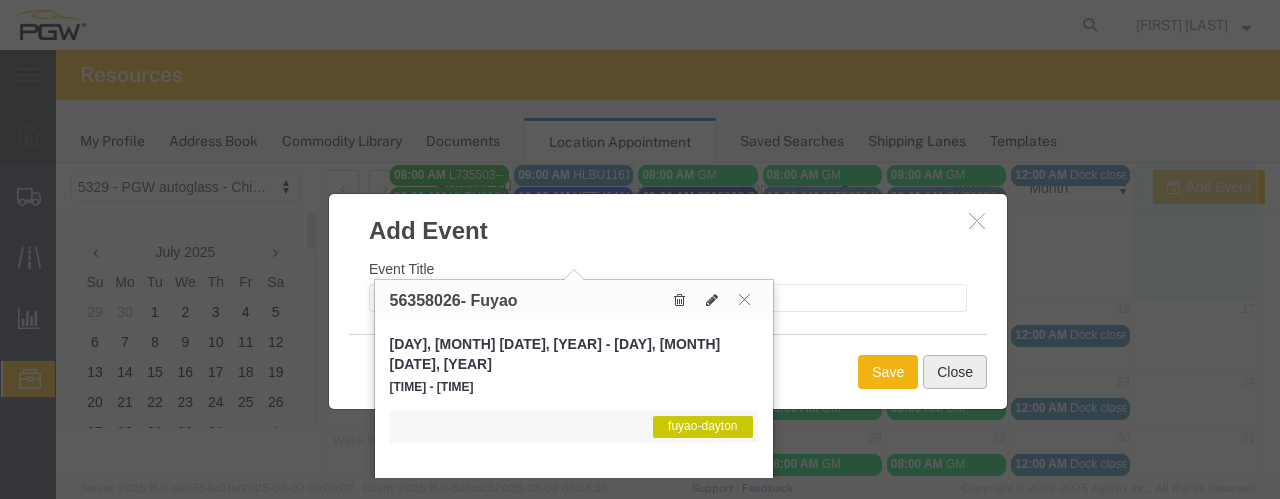 click on "Close" at bounding box center (955, 372) 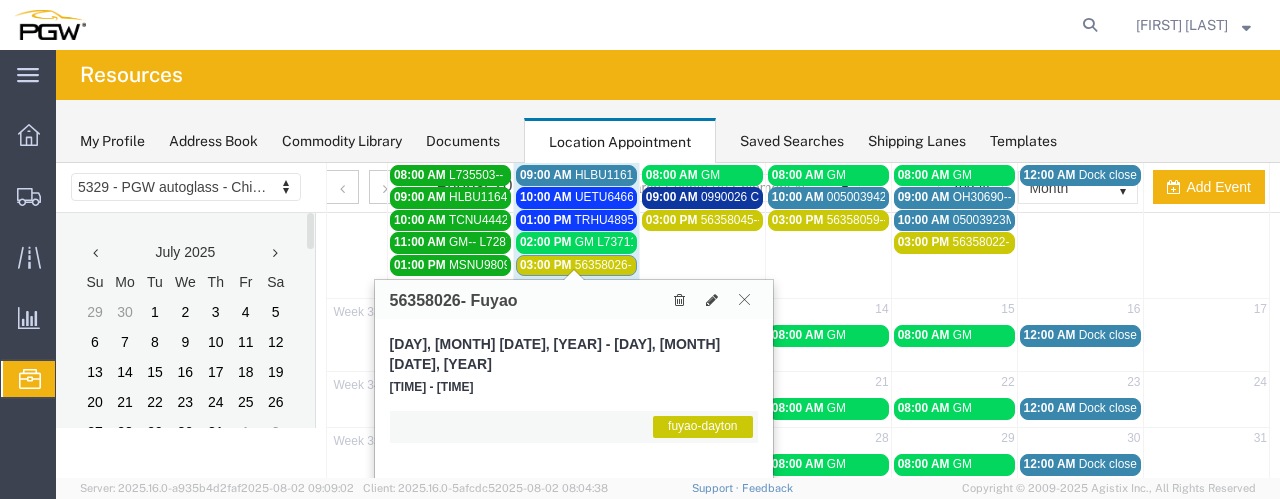 click at bounding box center [744, 299] 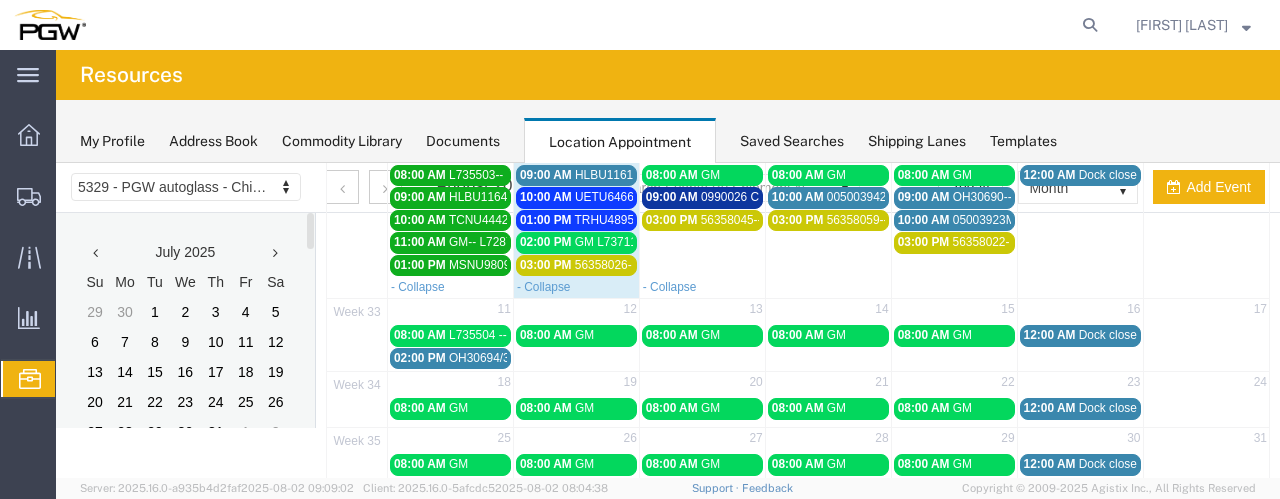 scroll, scrollTop: 214, scrollLeft: 0, axis: vertical 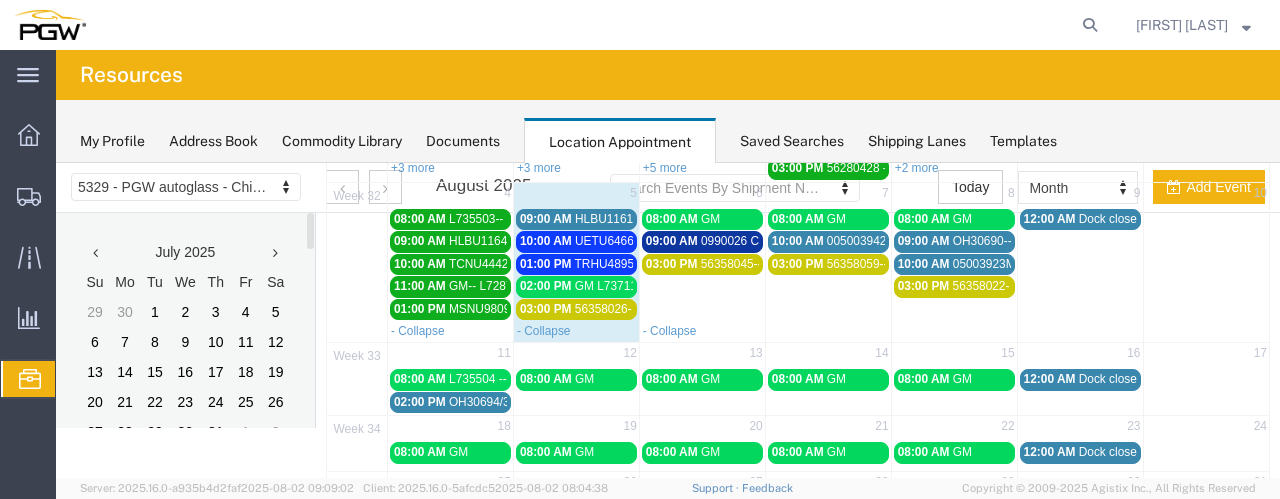click on "UETU6466791-- XYG" at bounding box center (632, 241) 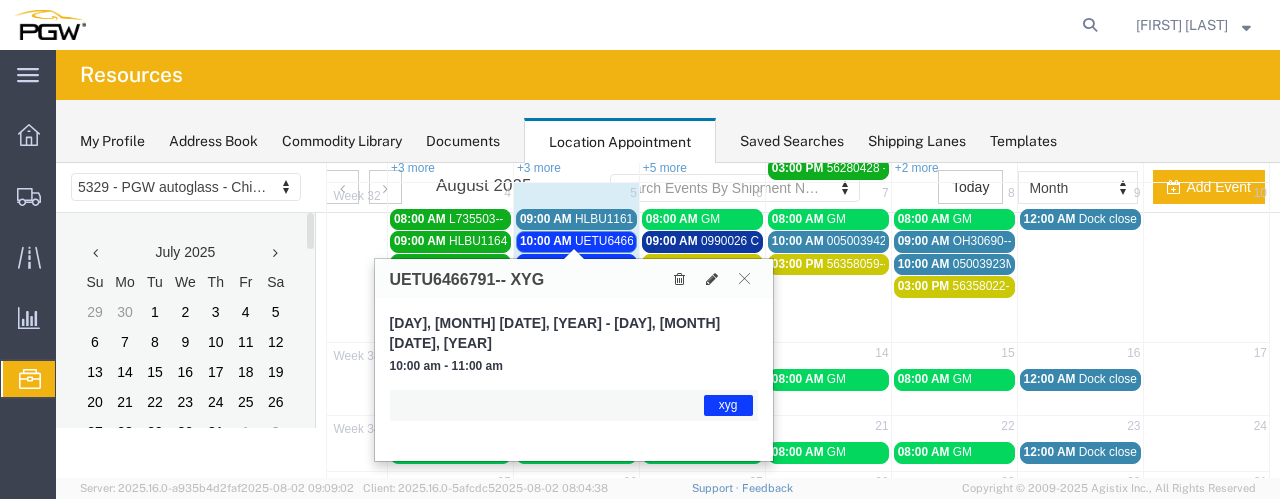 click on "UETU6466791-- XYG" at bounding box center [632, 241] 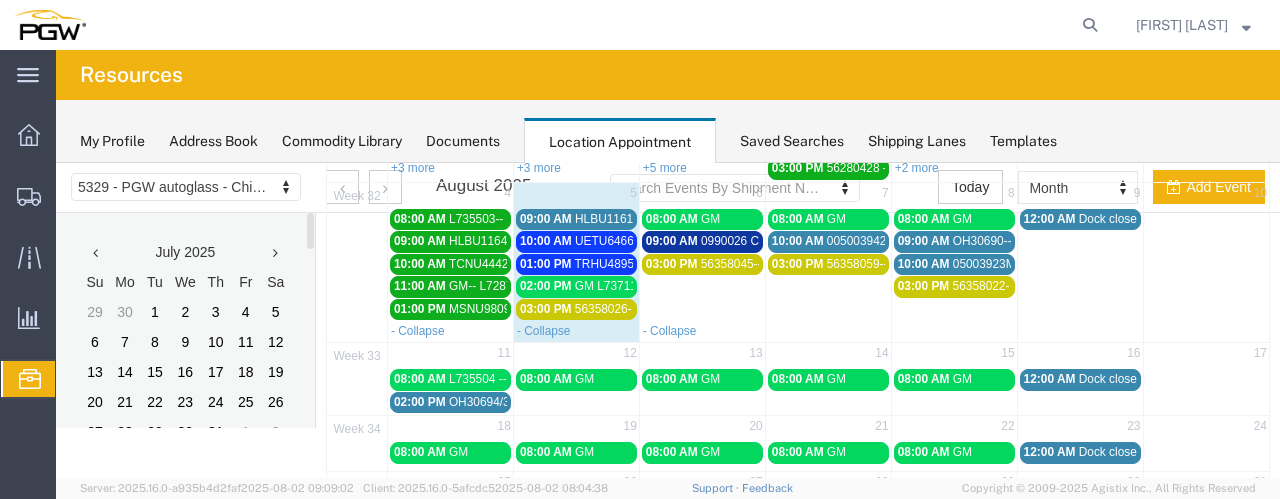 click on "01:00 PM   [CONSIGNMENT]-- XYG" at bounding box center [576, 264] 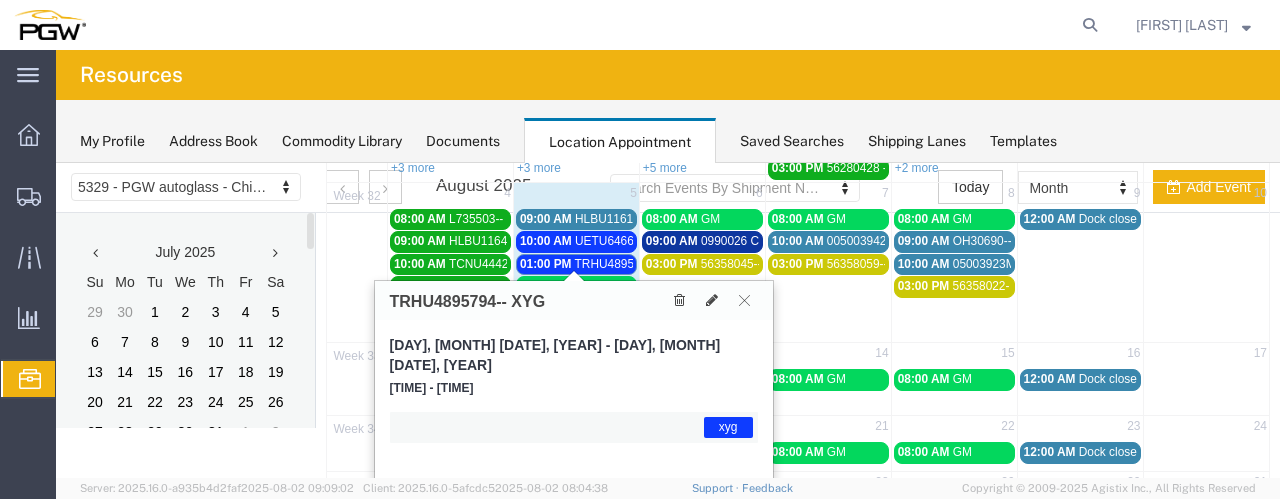 click on "01:00 PM   [CONSIGNMENT]-- XYG" at bounding box center [576, 264] 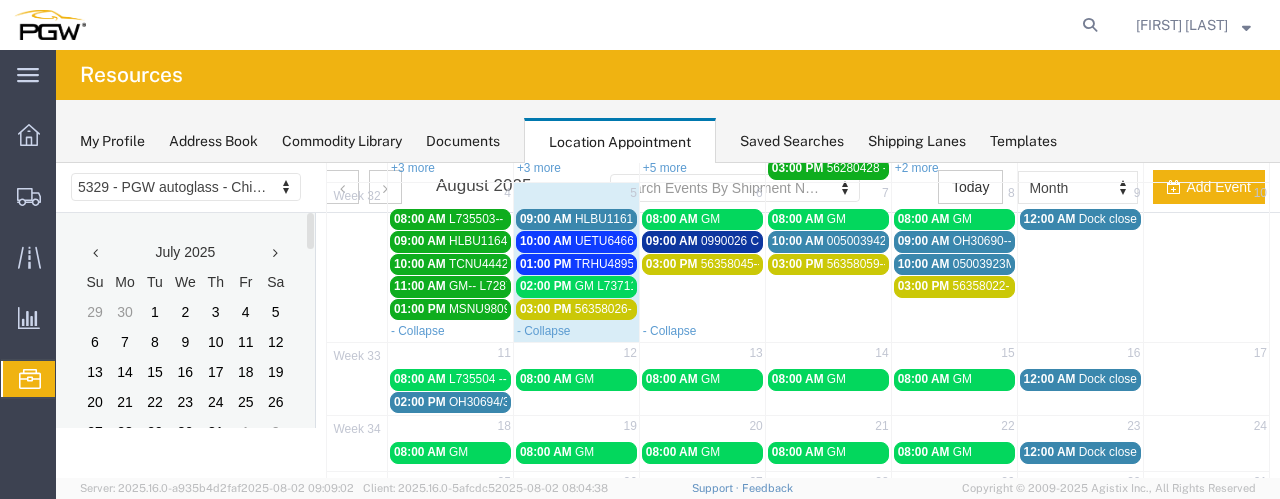 click on "03:00 PM   56358026- Fuyao" at bounding box center (576, 309) 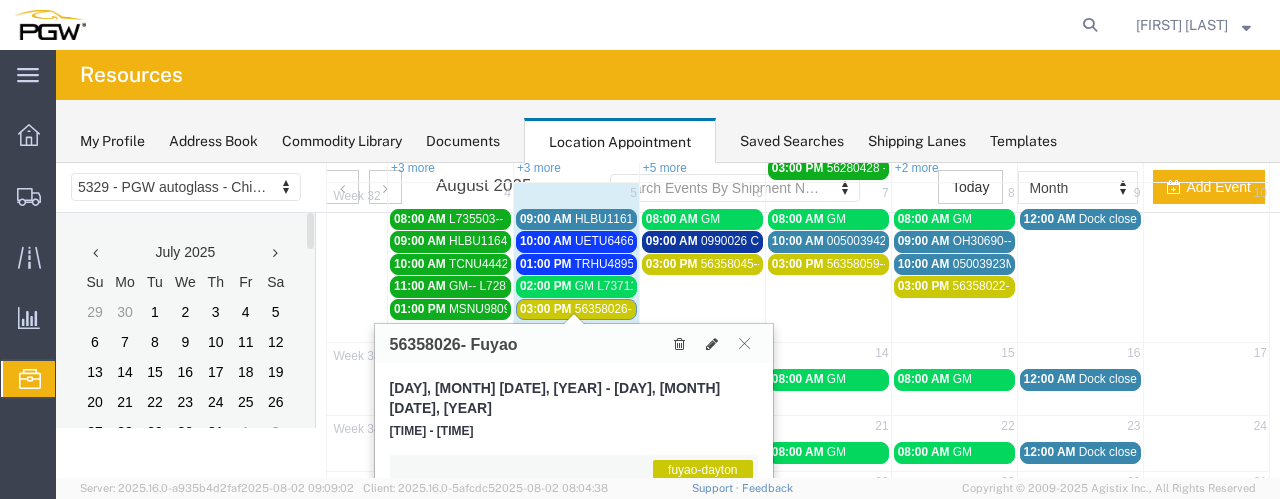 click on "03:00 PM   56358026- Fuyao" at bounding box center [576, 309] 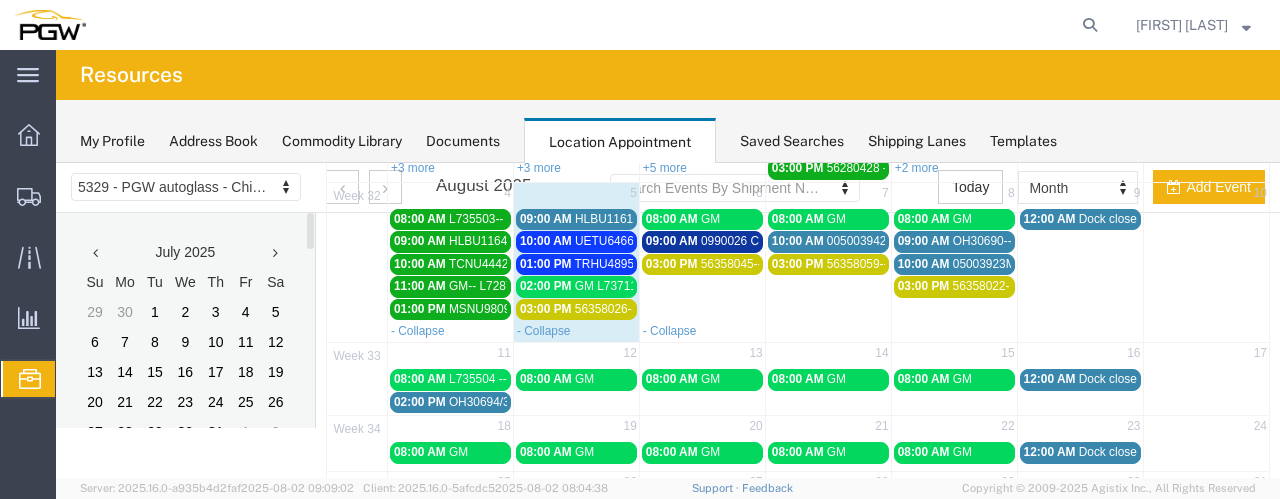 click on "56358026- Fuyao" at bounding box center (621, 309) 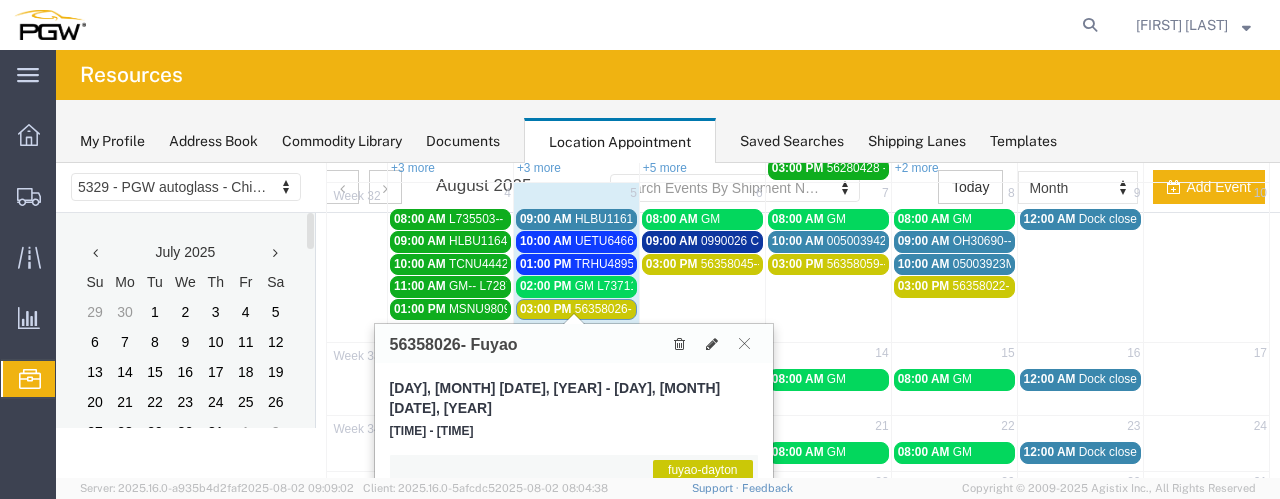 click on "56358026- Fuyao" at bounding box center (621, 309) 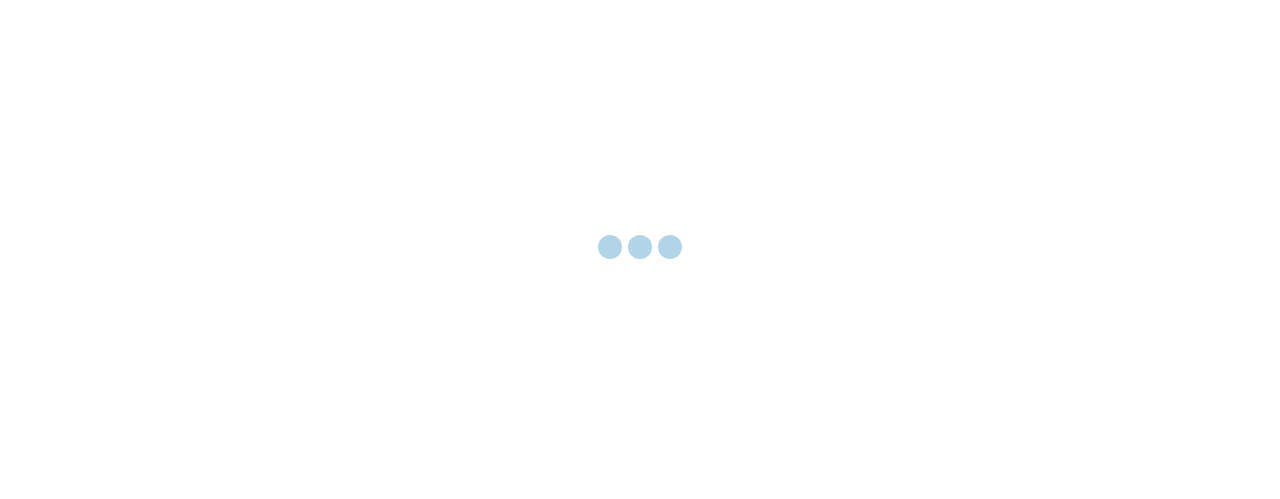 scroll, scrollTop: 0, scrollLeft: 0, axis: both 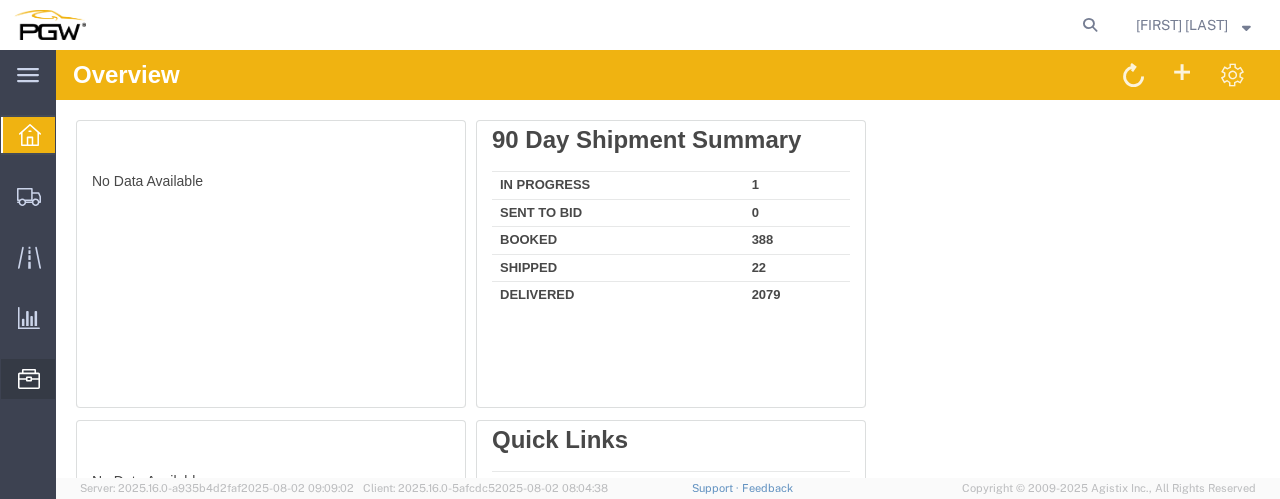 click on "Location Appointment" 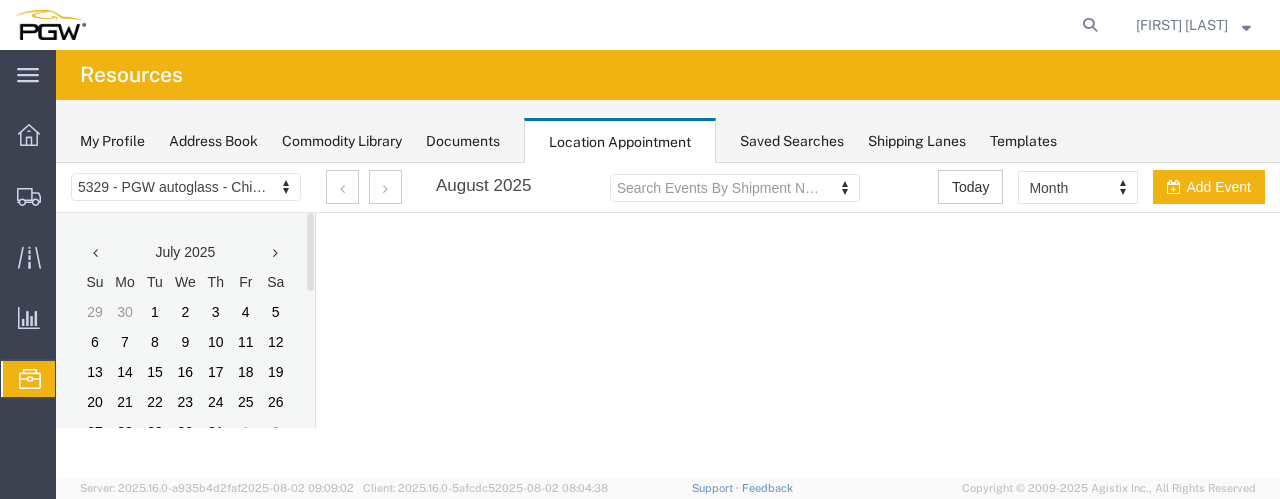 scroll, scrollTop: 0, scrollLeft: 0, axis: both 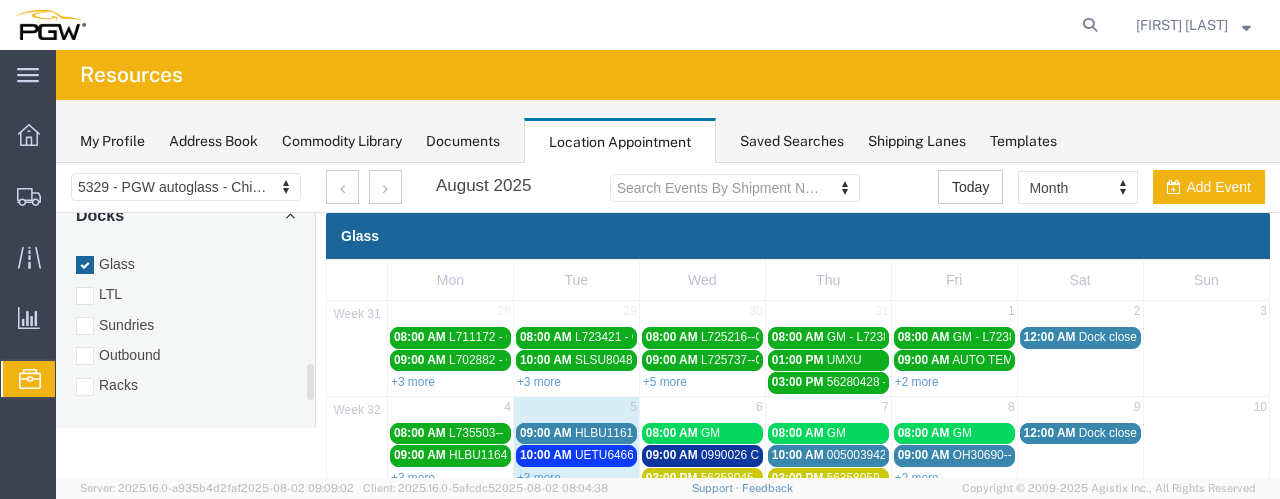 drag, startPoint x: 309, startPoint y: 232, endPoint x: 327, endPoint y: 383, distance: 152.06906 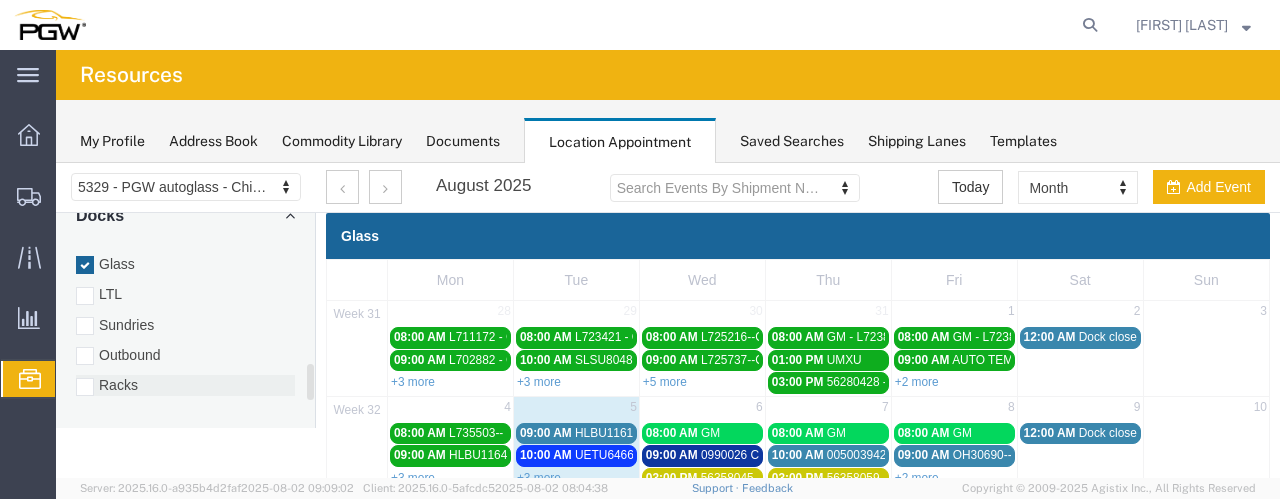 click at bounding box center (85, 387) 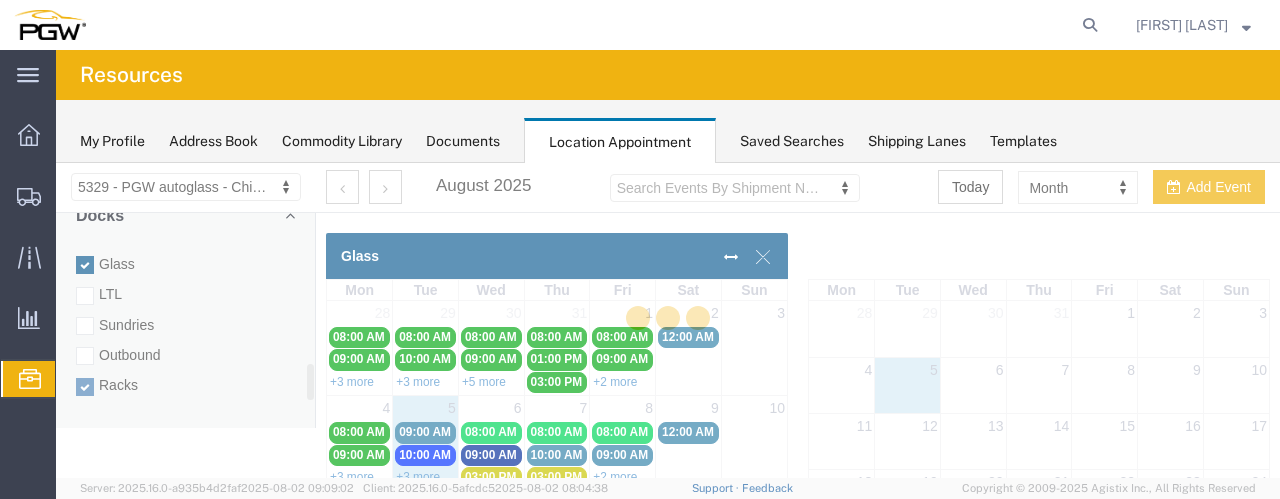 click 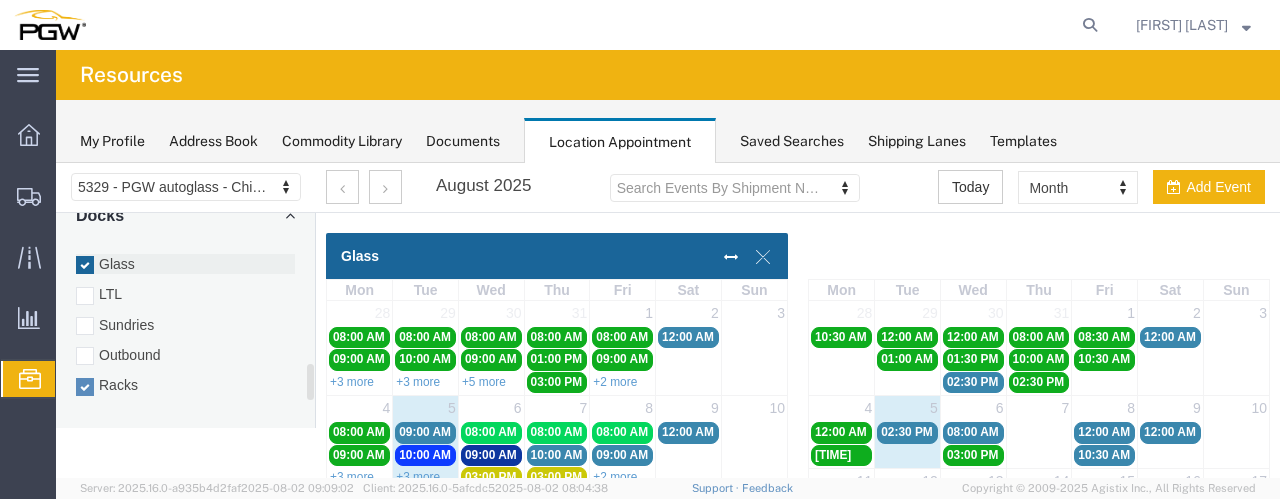 click at bounding box center [85, 265] 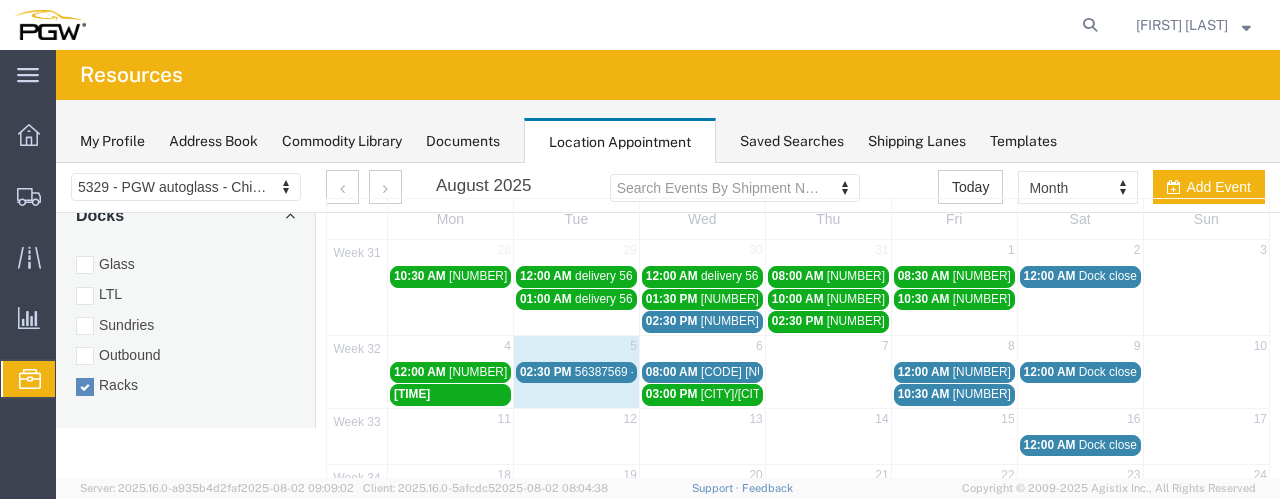 scroll, scrollTop: 75, scrollLeft: 0, axis: vertical 